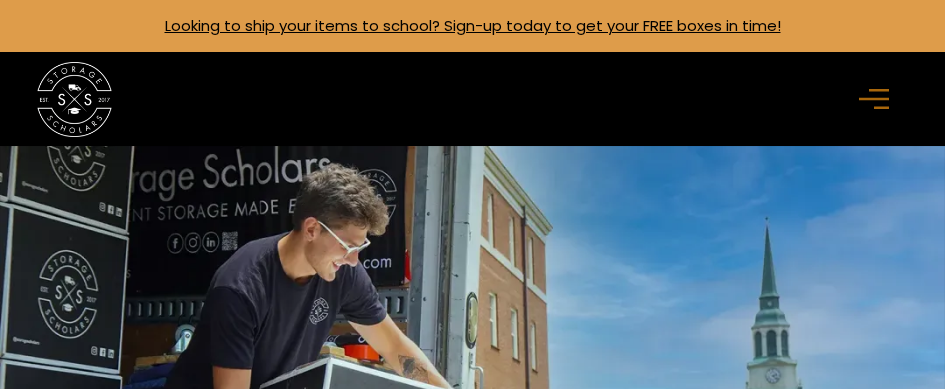 scroll, scrollTop: 0, scrollLeft: 0, axis: both 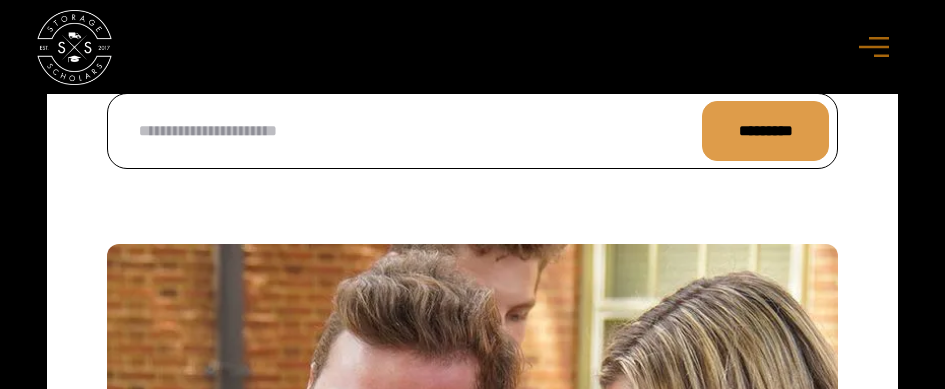 click at bounding box center (472, 609) 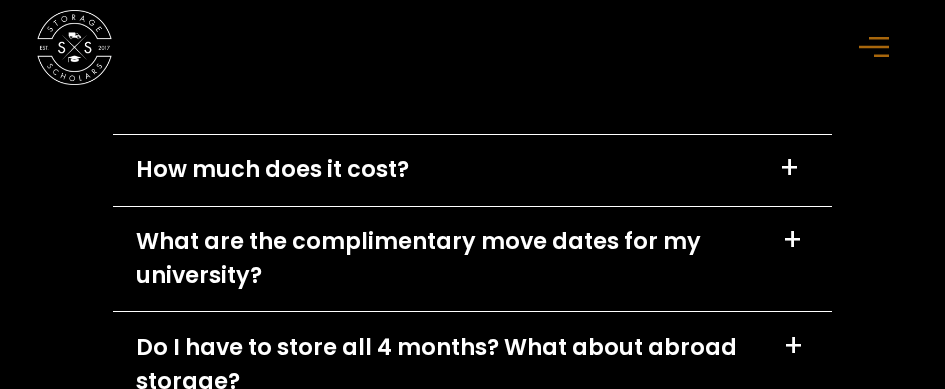 scroll, scrollTop: 8550, scrollLeft: 0, axis: vertical 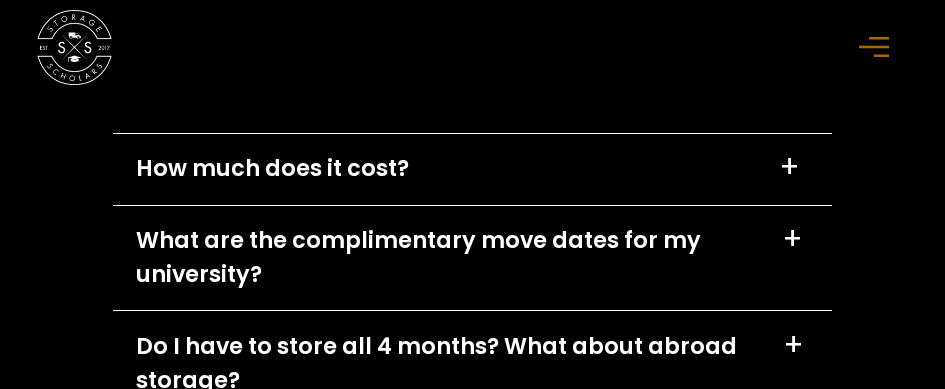 click on "+" at bounding box center [789, 167] 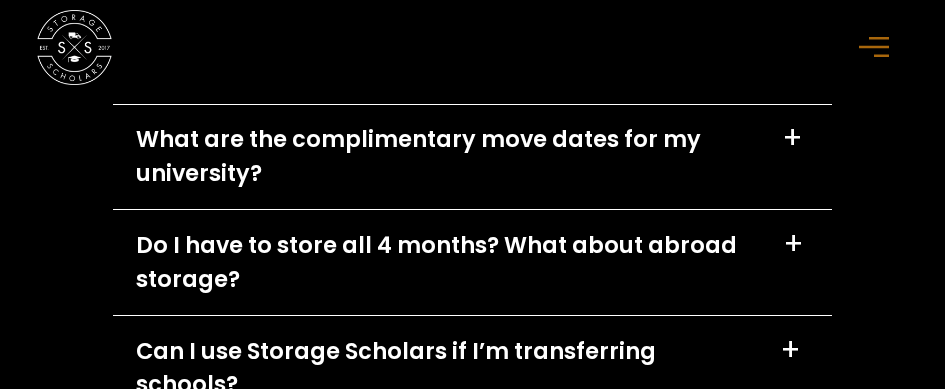 scroll, scrollTop: 8942, scrollLeft: 0, axis: vertical 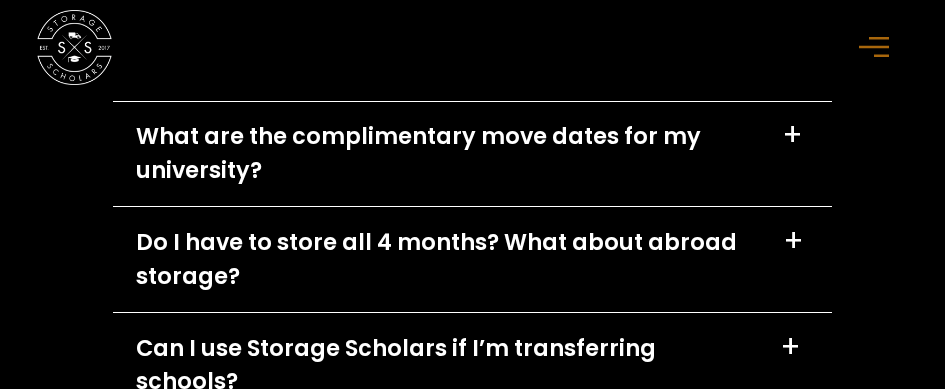 click on "+" at bounding box center [792, 135] 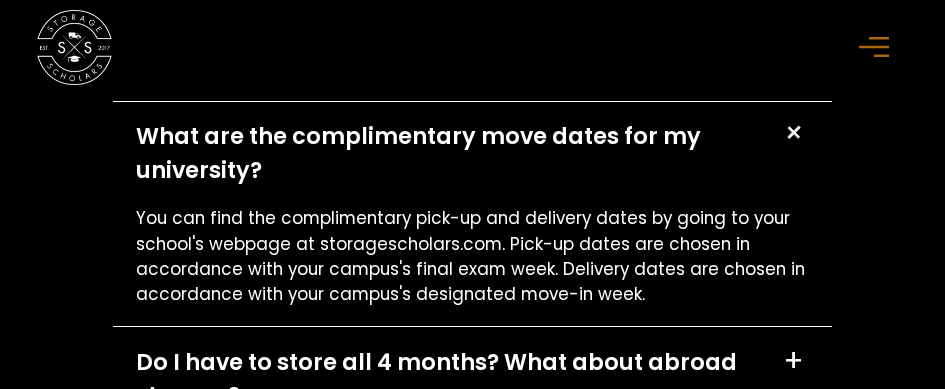 click on "You can find the complimentary pick-up and delivery dates by going to your school's webpage at storagescholars.com. Pick-up dates are chosen in accordance with your campus's final exam week. Delivery dates are chosen in accordance with your campus's designated move-in week." at bounding box center [473, 256] 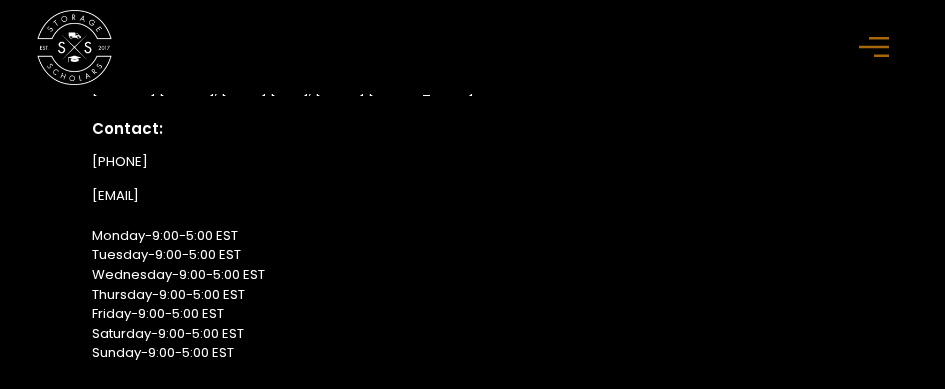 scroll, scrollTop: 10405, scrollLeft: 0, axis: vertical 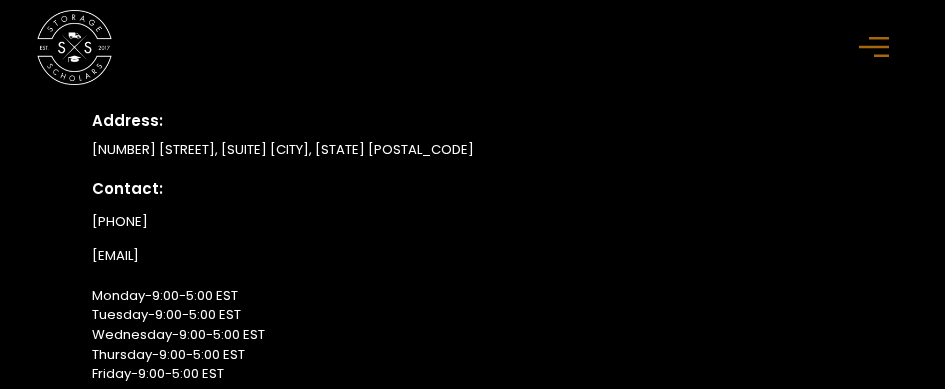 click on "(336) 815-0100 info@storagescholars.com Monday-9:00-5:00 EST Tuesday-9:00-5:00 EST Wednesday-9:00-5:00 EST Thursday-9:00-5:00 EST Friday-9:00-5:00 EST Saturday-9:00-5:00 EST Sunday-9:00-5:00 EST" at bounding box center [472, 337] 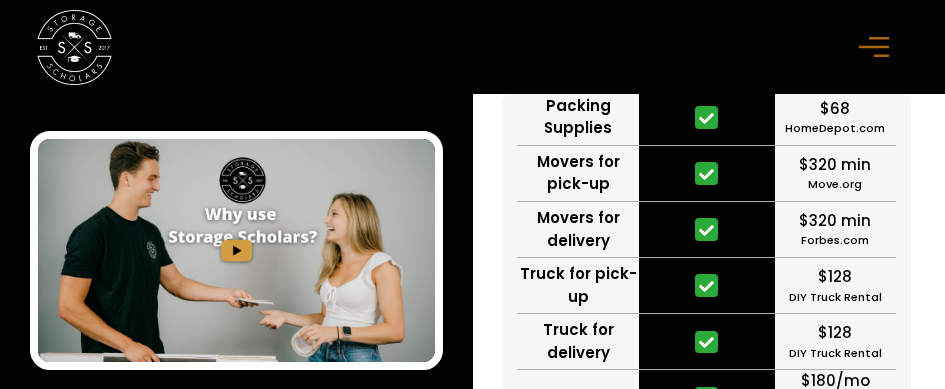 scroll, scrollTop: 5789, scrollLeft: 0, axis: vertical 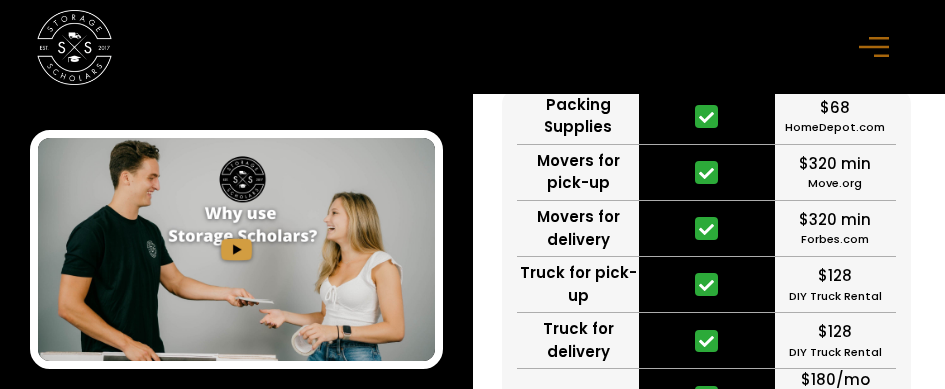click at bounding box center (236, 249) 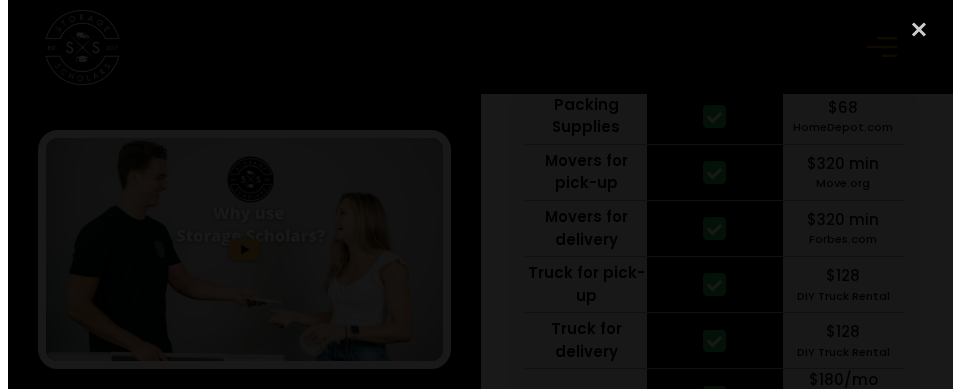 scroll, scrollTop: 5823, scrollLeft: 0, axis: vertical 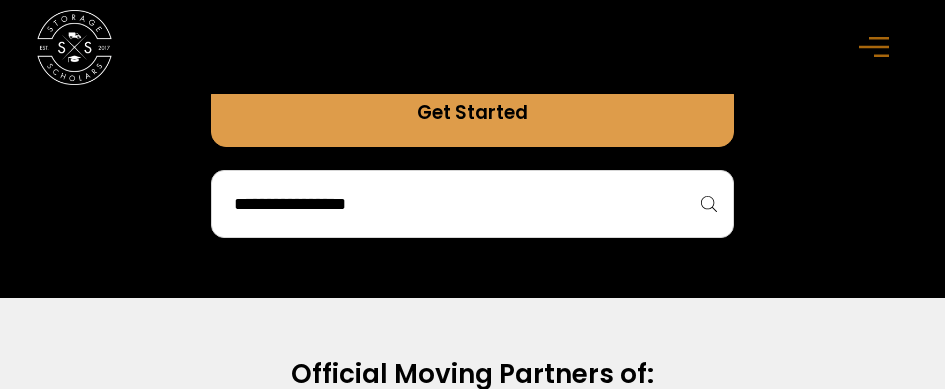 click at bounding box center [473, 204] 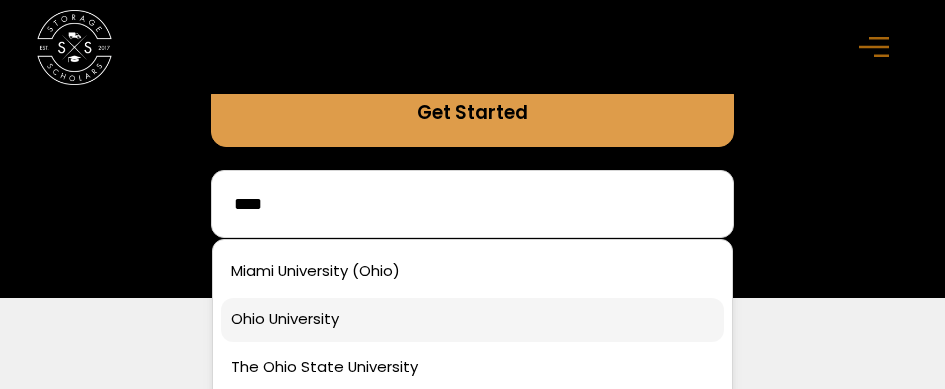 type on "****" 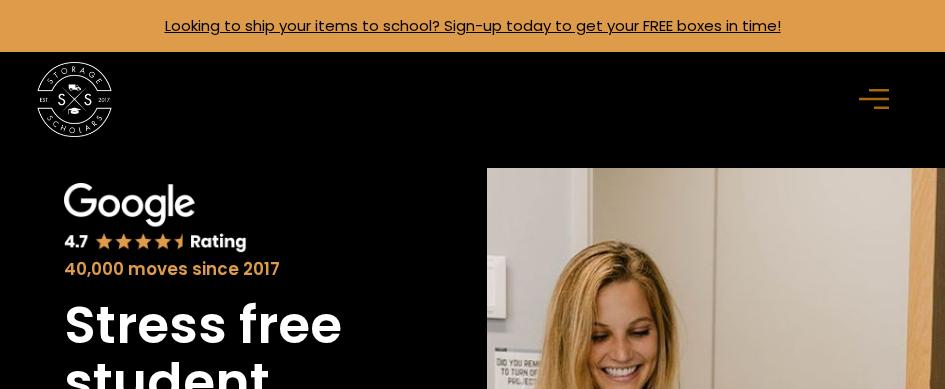 scroll, scrollTop: 0, scrollLeft: 0, axis: both 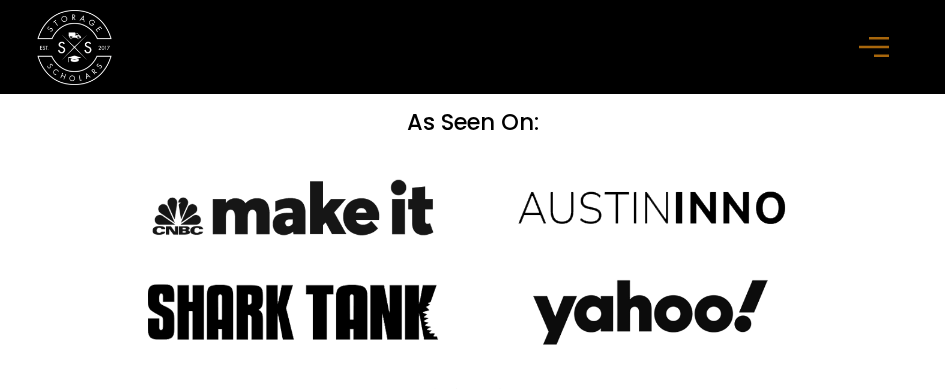 click 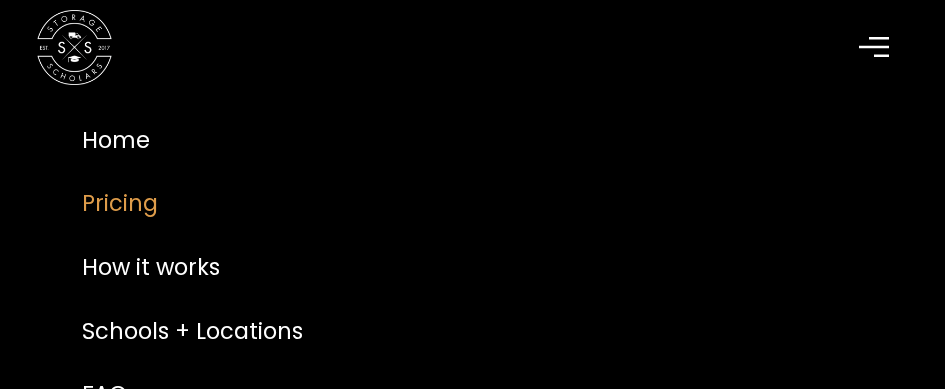 click on "Pricing" at bounding box center [472, 204] 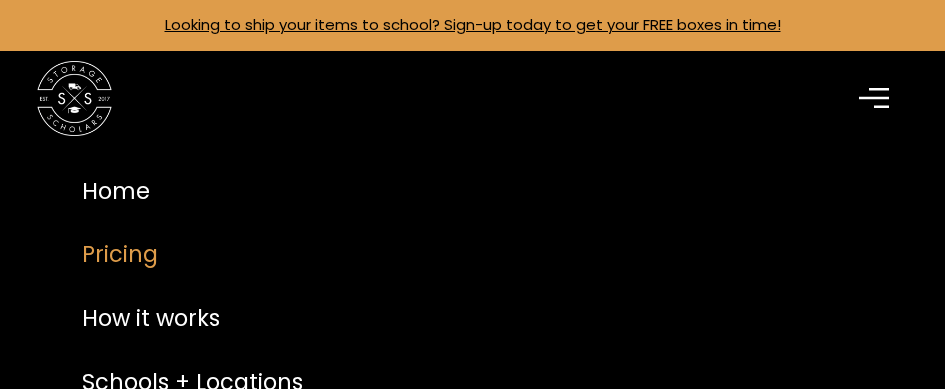 scroll, scrollTop: 0, scrollLeft: 0, axis: both 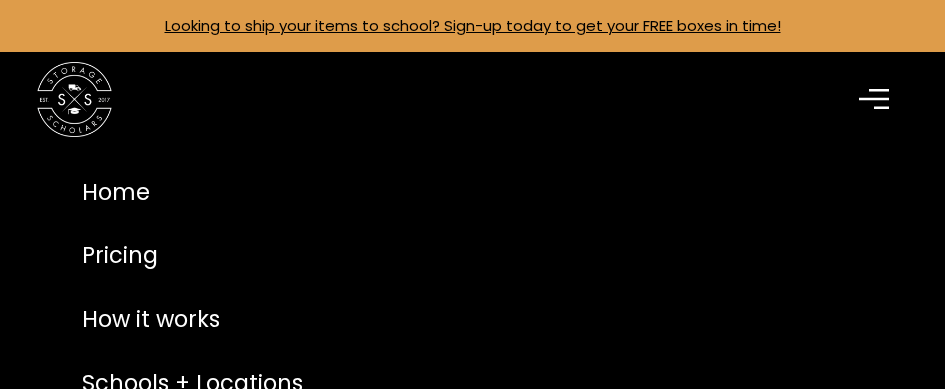 click 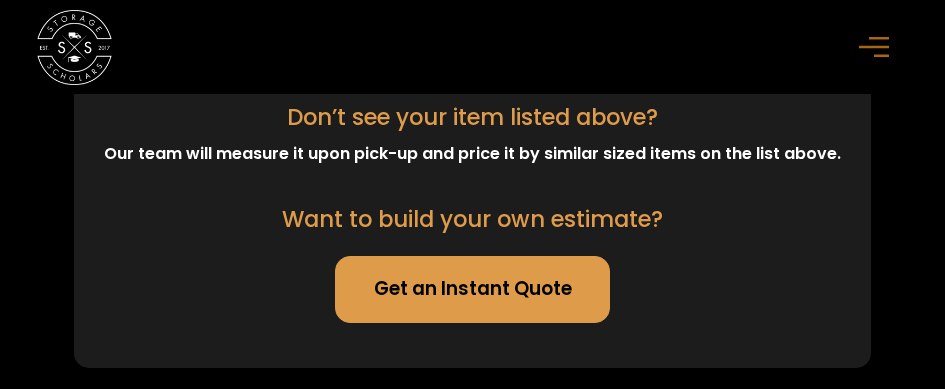 scroll, scrollTop: 6654, scrollLeft: 0, axis: vertical 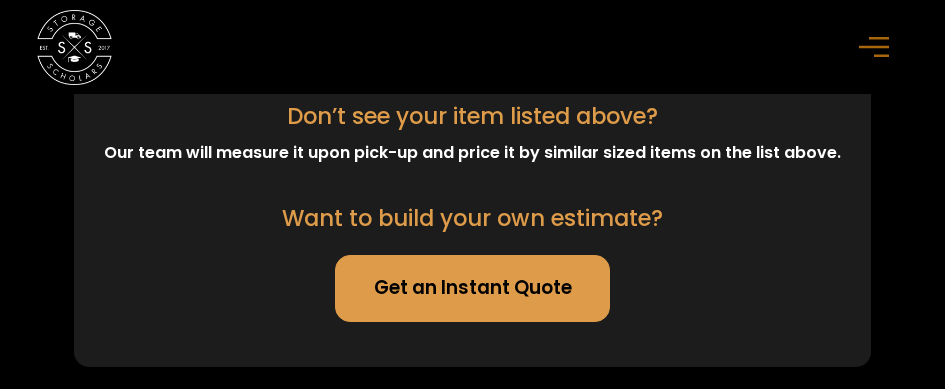 click on "Get an Instant Quote" at bounding box center [472, 288] 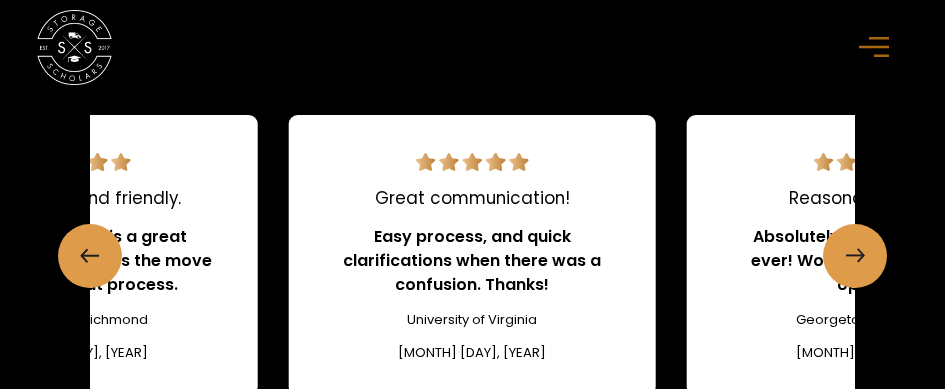 scroll, scrollTop: 3407, scrollLeft: 0, axis: vertical 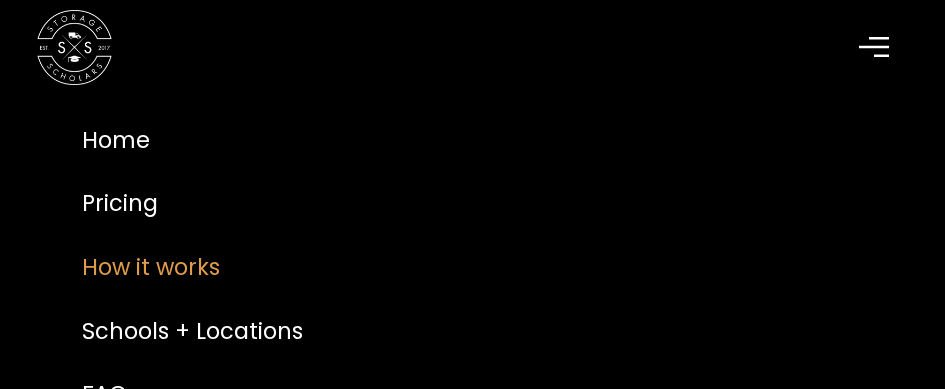 click on "How it works" at bounding box center [472, 268] 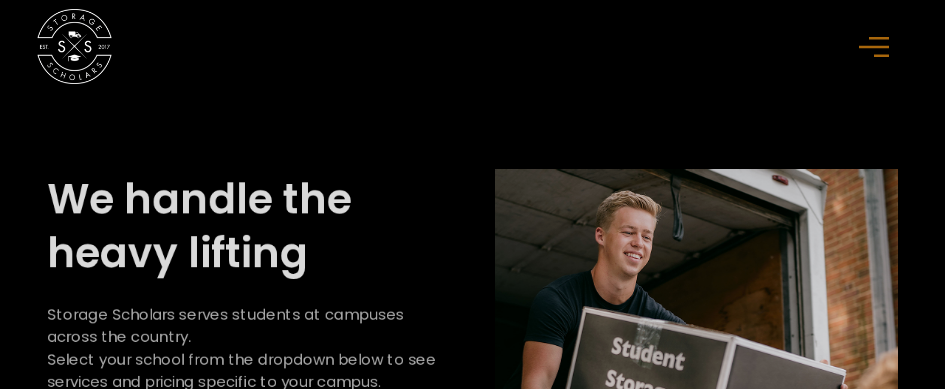 scroll, scrollTop: 0, scrollLeft: 0, axis: both 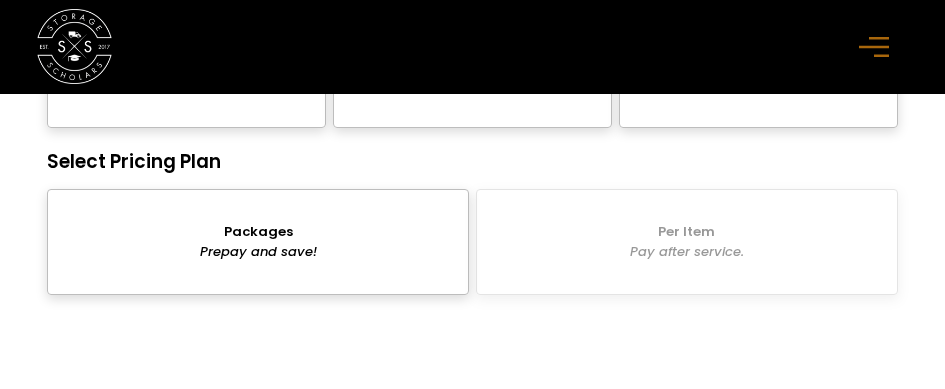 click at bounding box center (258, 241) 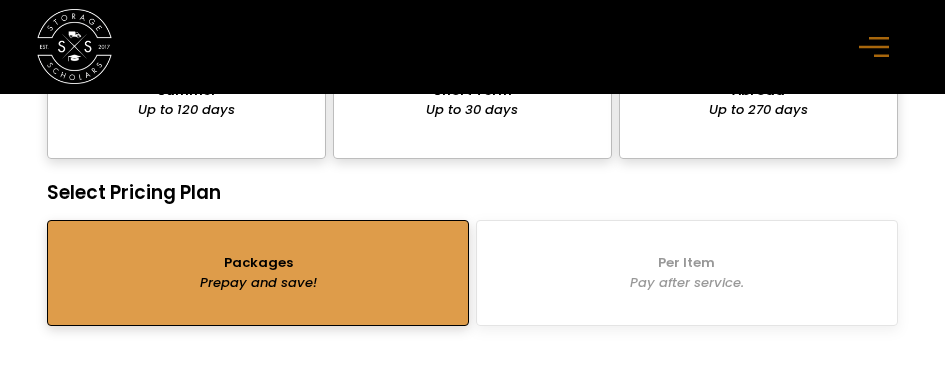 scroll, scrollTop: 2193, scrollLeft: 0, axis: vertical 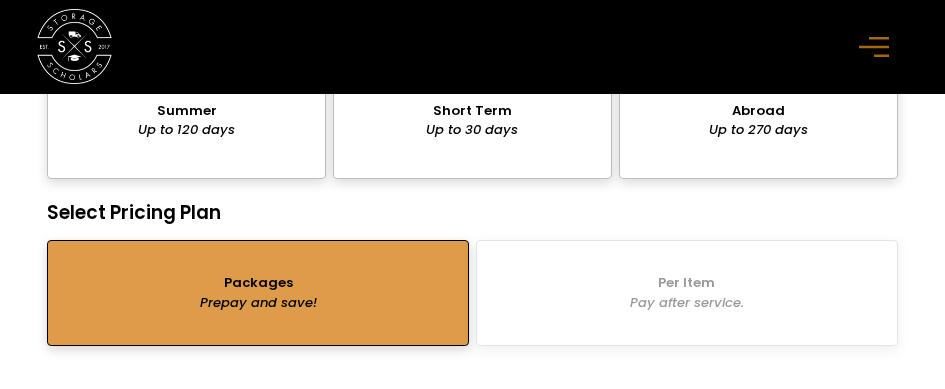 click at bounding box center [258, 292] 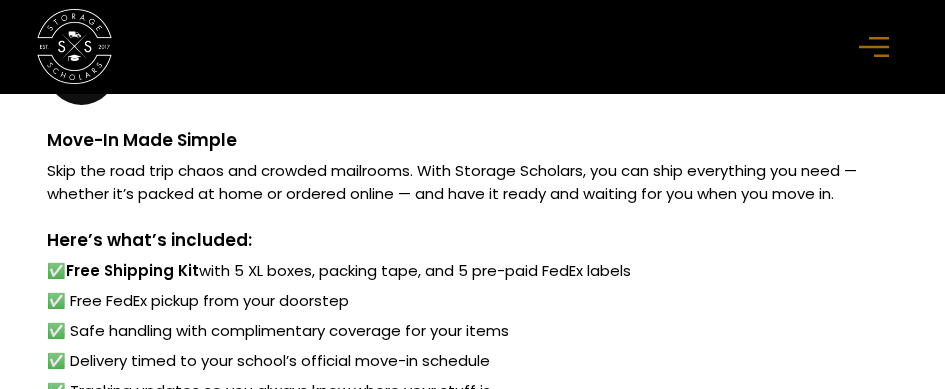 scroll, scrollTop: 2938, scrollLeft: 0, axis: vertical 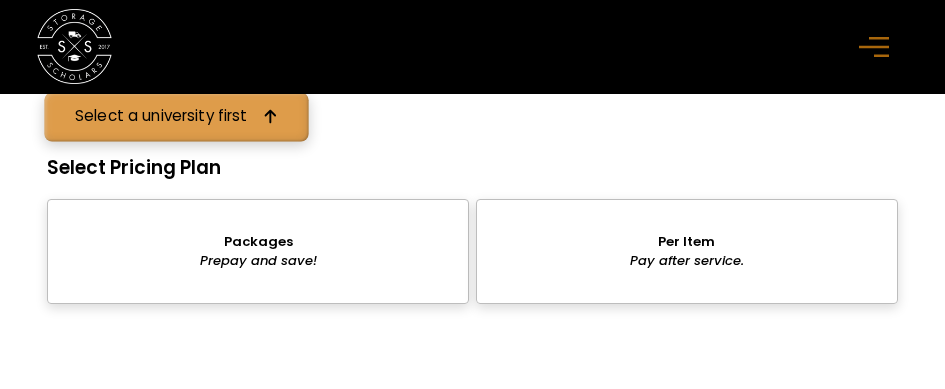 click 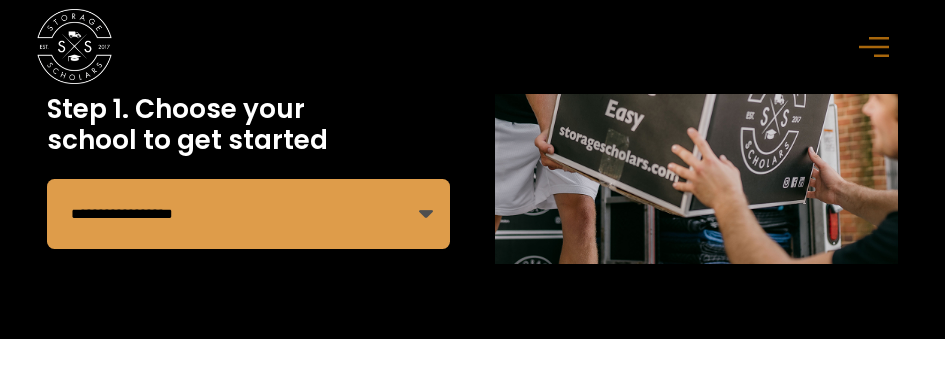 scroll, scrollTop: 336, scrollLeft: 0, axis: vertical 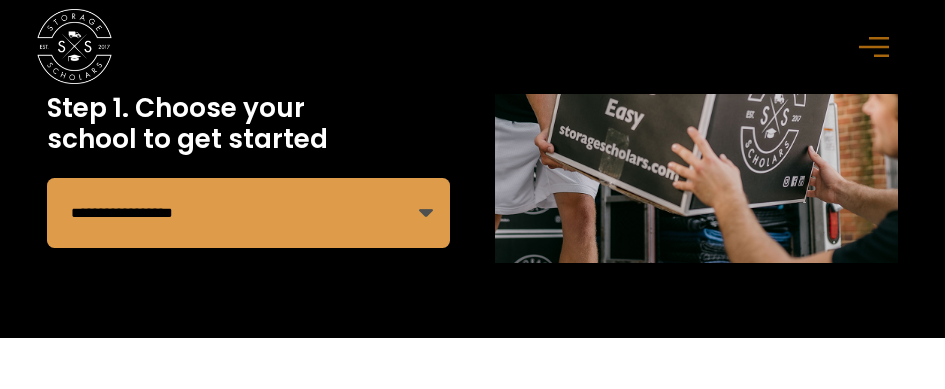 click on "**********" at bounding box center (248, 213) 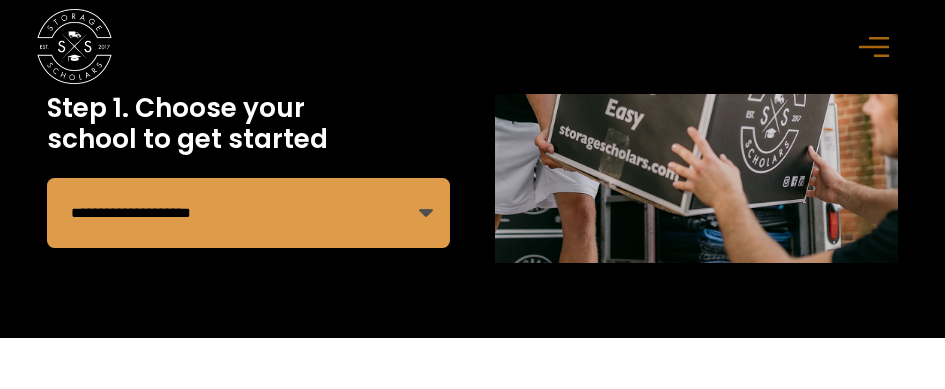 click on "**********" at bounding box center (248, 213) 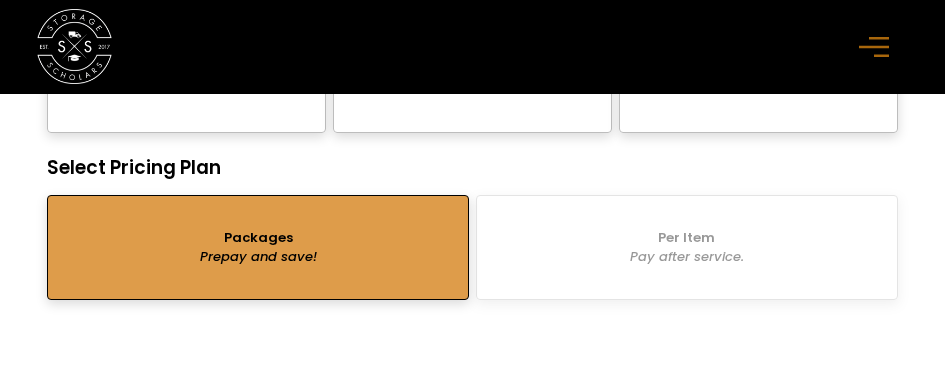 scroll, scrollTop: 2140, scrollLeft: 0, axis: vertical 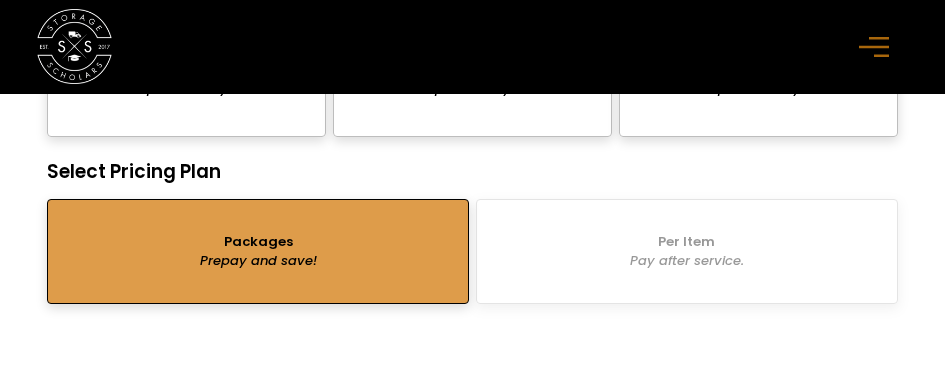click at bounding box center [258, 251] 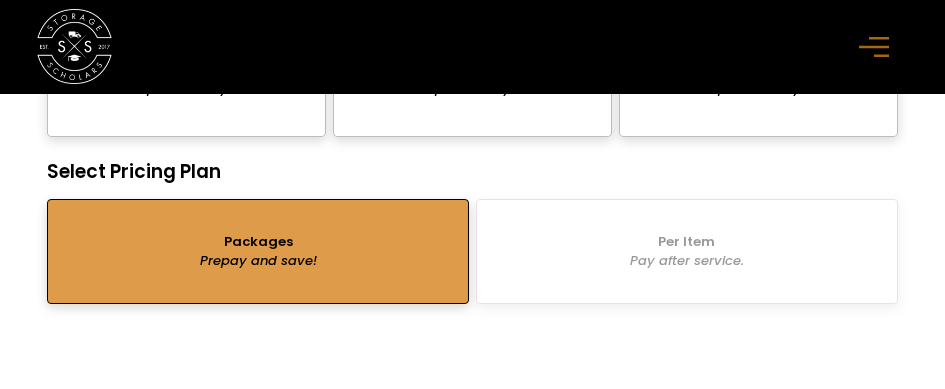 click at bounding box center (258, 251) 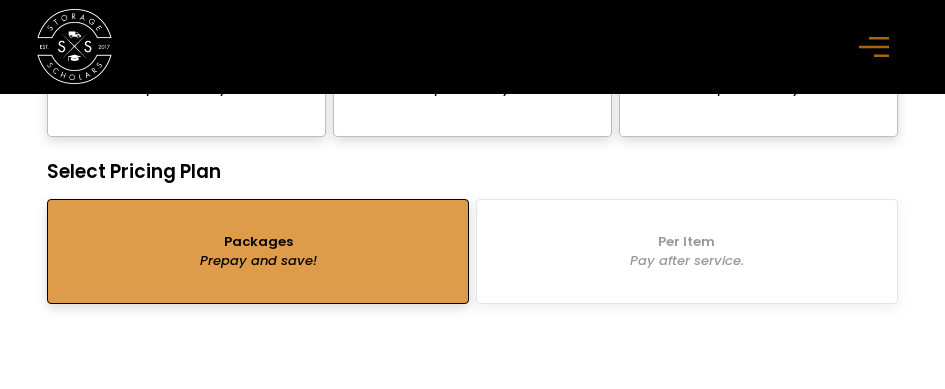click on "Packages Prepay and save! Per Item Pay after service." at bounding box center [472, 251] 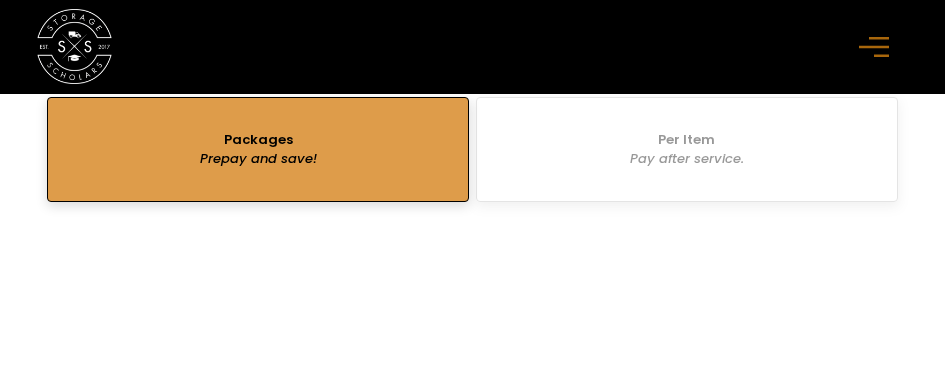 scroll, scrollTop: 2260, scrollLeft: 0, axis: vertical 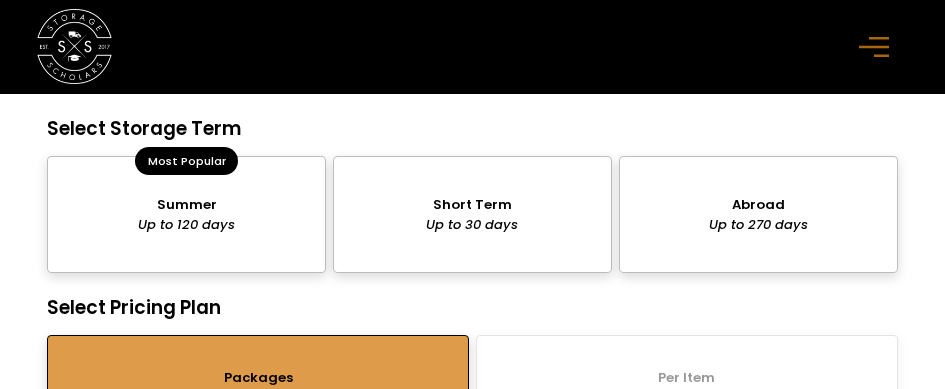 click at bounding box center (186, 214) 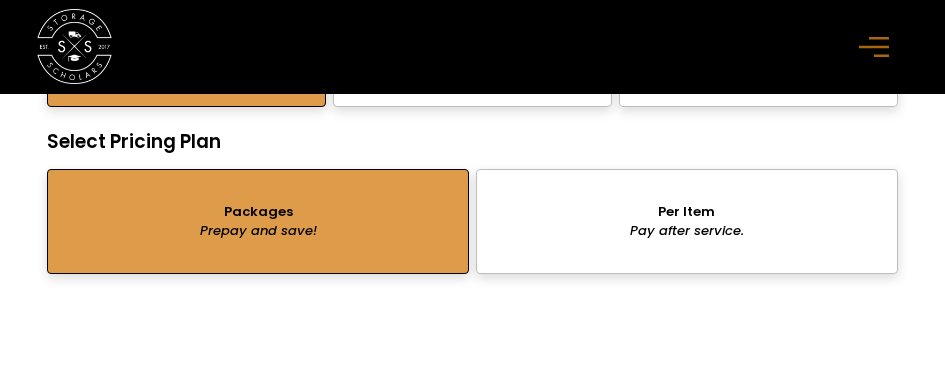 scroll, scrollTop: 2172, scrollLeft: 0, axis: vertical 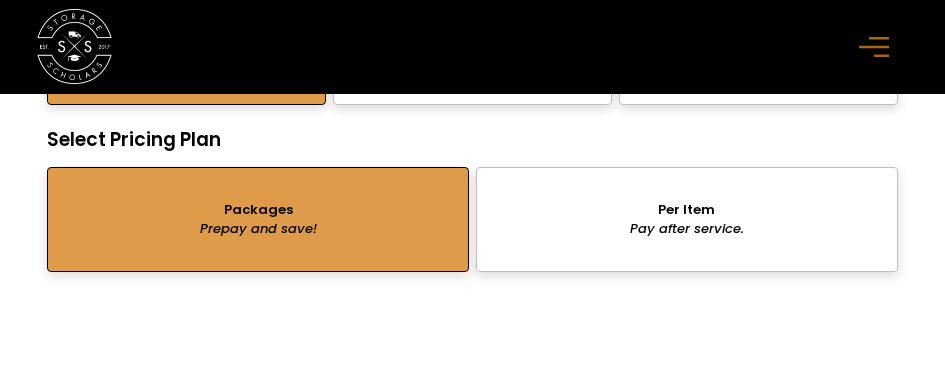 click at bounding box center (258, 219) 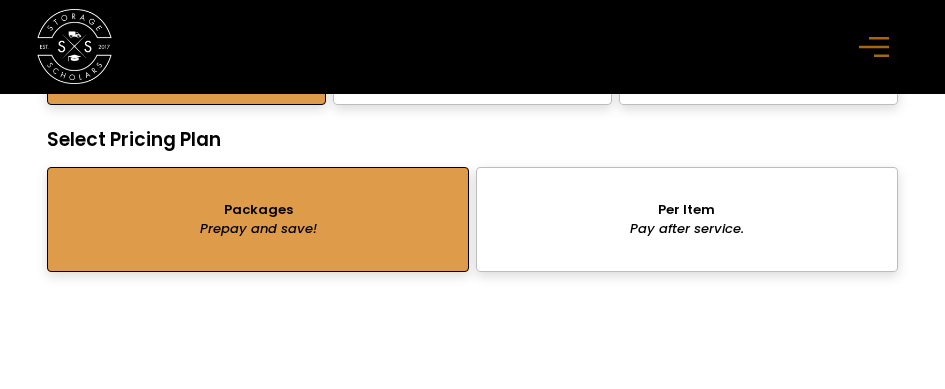 click at bounding box center [258, 219] 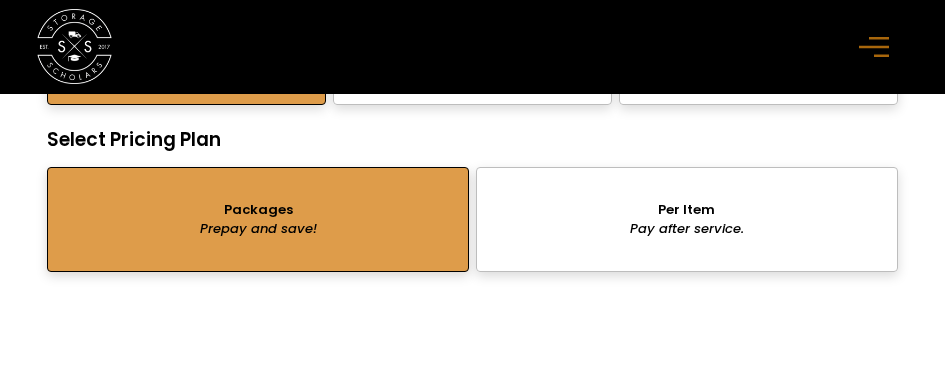 click at bounding box center (258, 219) 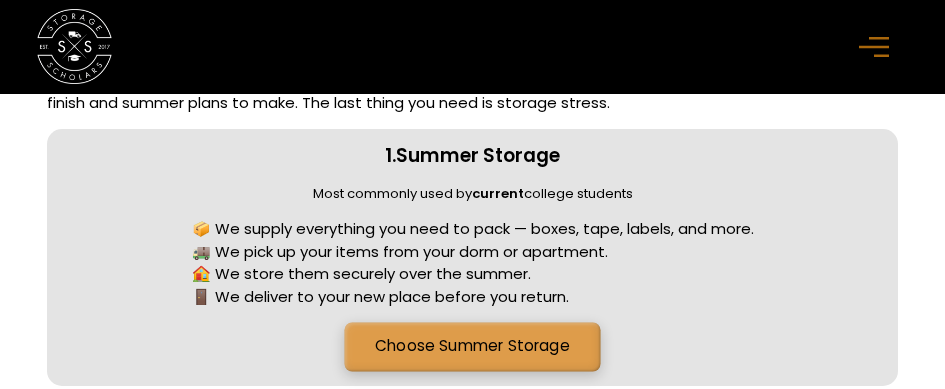 click on "Choose Summer Storage" at bounding box center [473, 347] 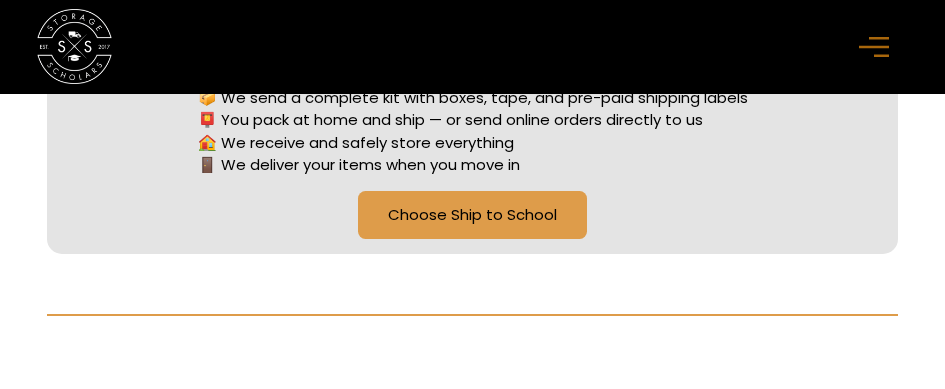 scroll, scrollTop: 1245, scrollLeft: 0, axis: vertical 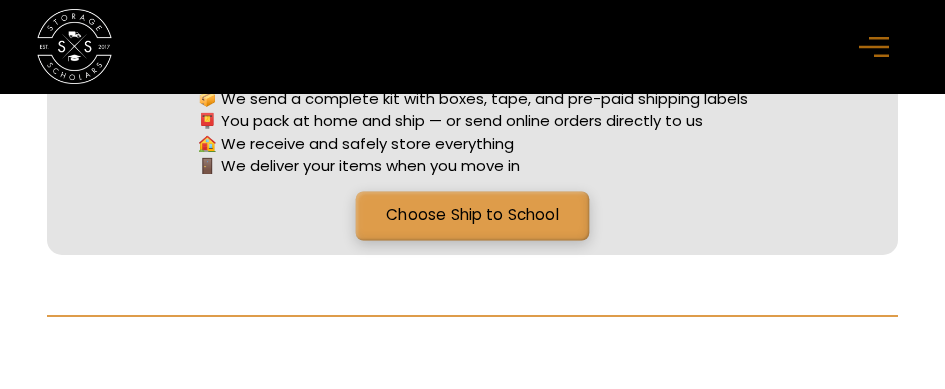 click on "Choose Ship to School" at bounding box center [472, 216] 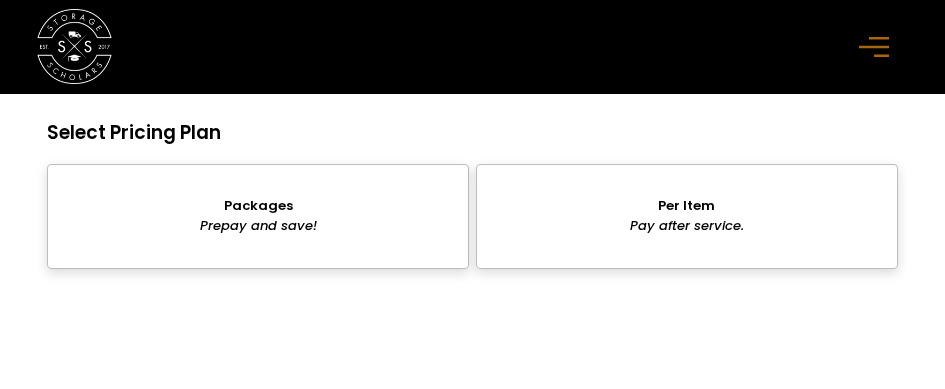 scroll, scrollTop: 3181, scrollLeft: 0, axis: vertical 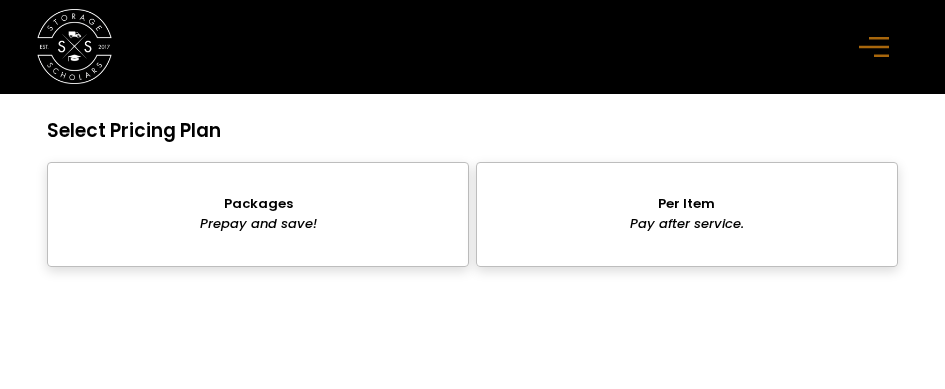 click at bounding box center (258, 214) 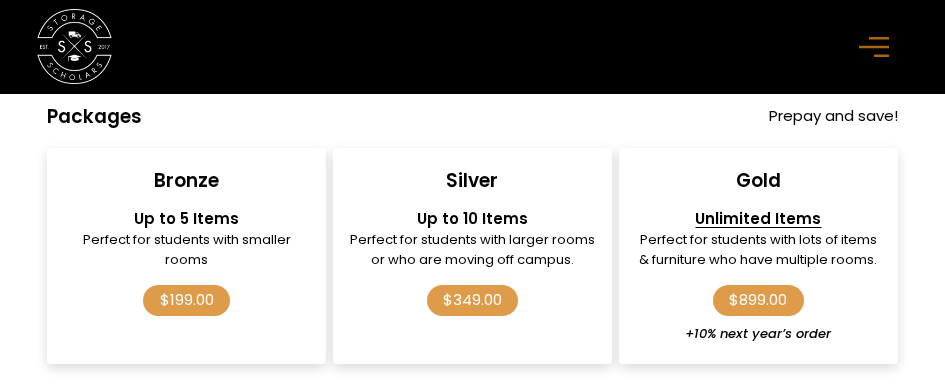 scroll, scrollTop: 3370, scrollLeft: 0, axis: vertical 